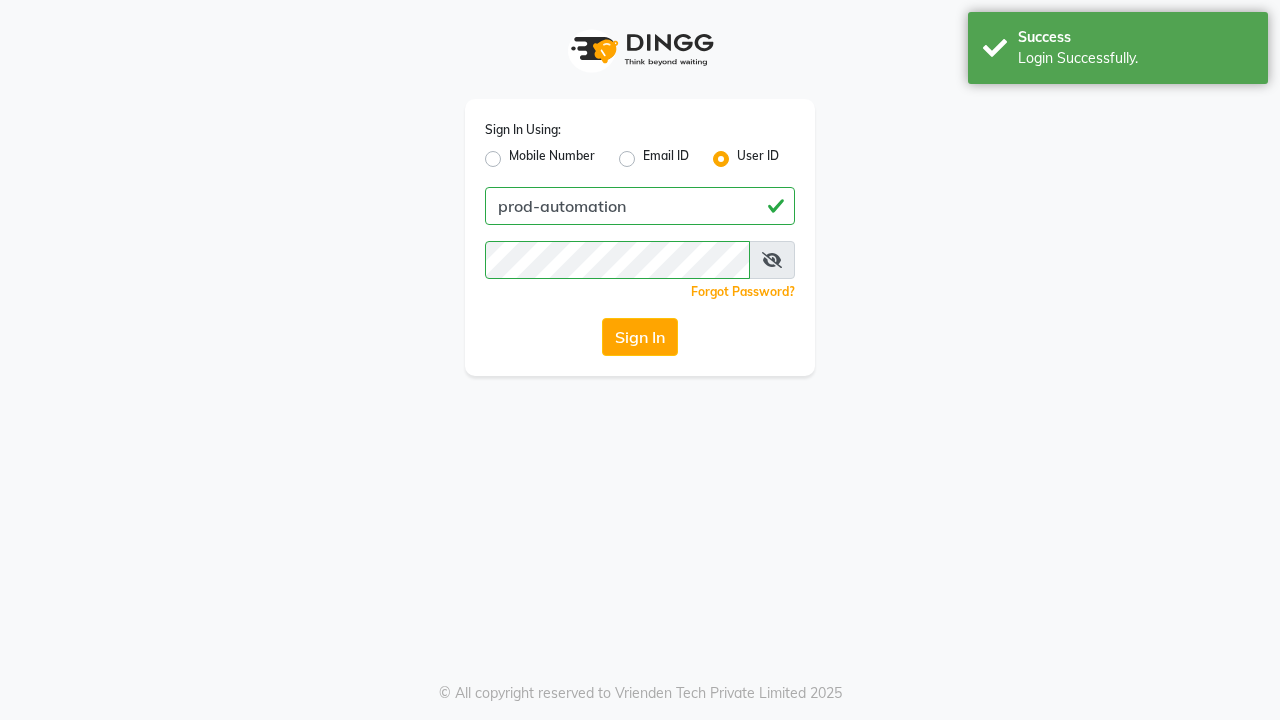 scroll, scrollTop: 0, scrollLeft: 0, axis: both 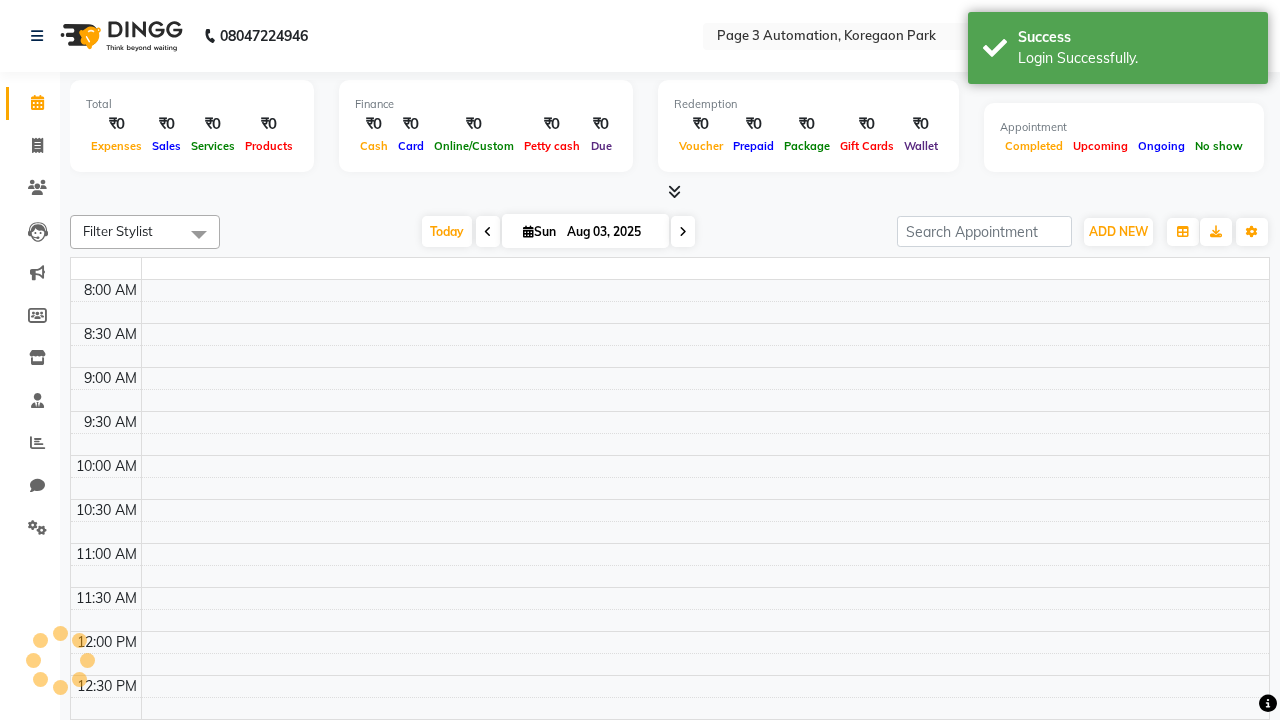 select on "en" 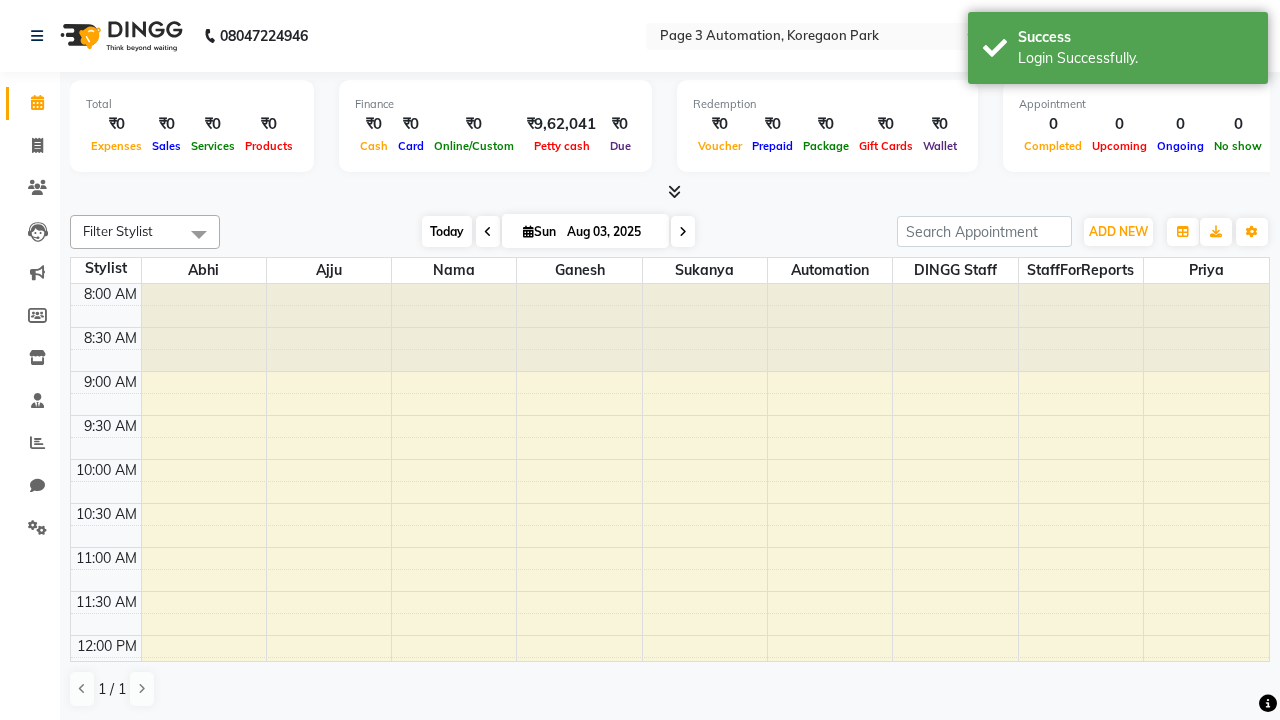 click on "Today" at bounding box center [447, 231] 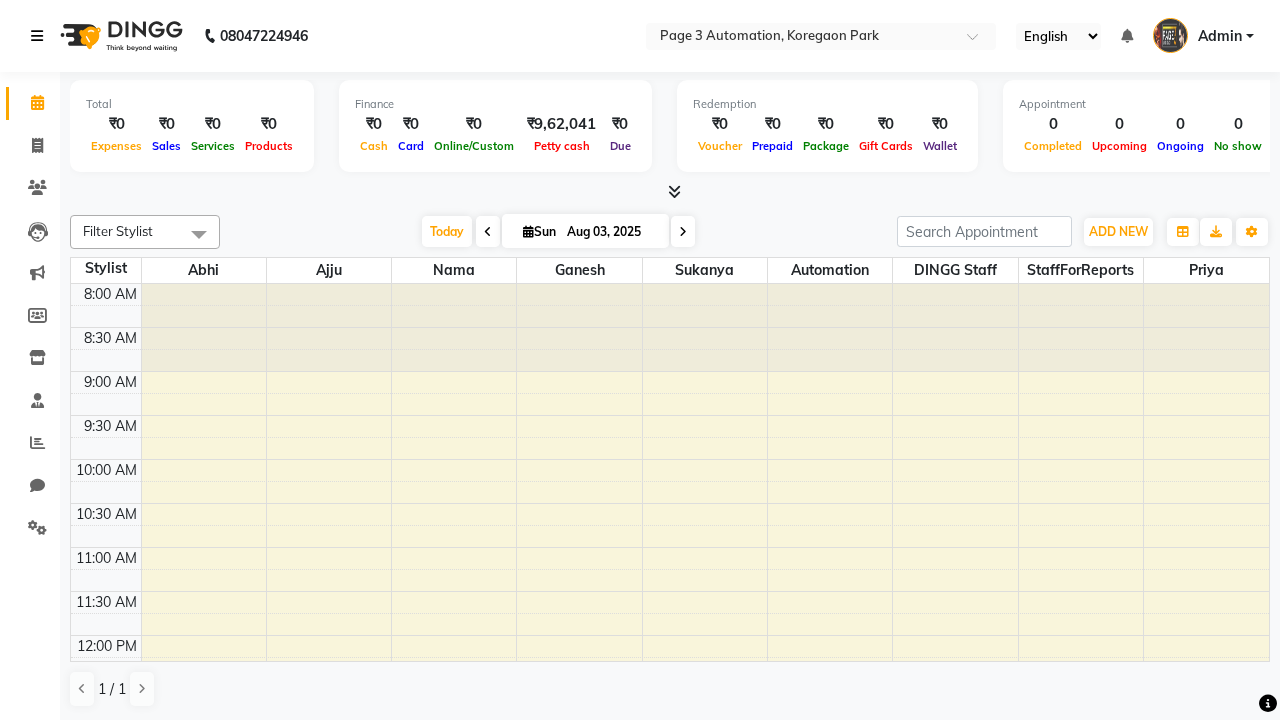 click at bounding box center (37, 36) 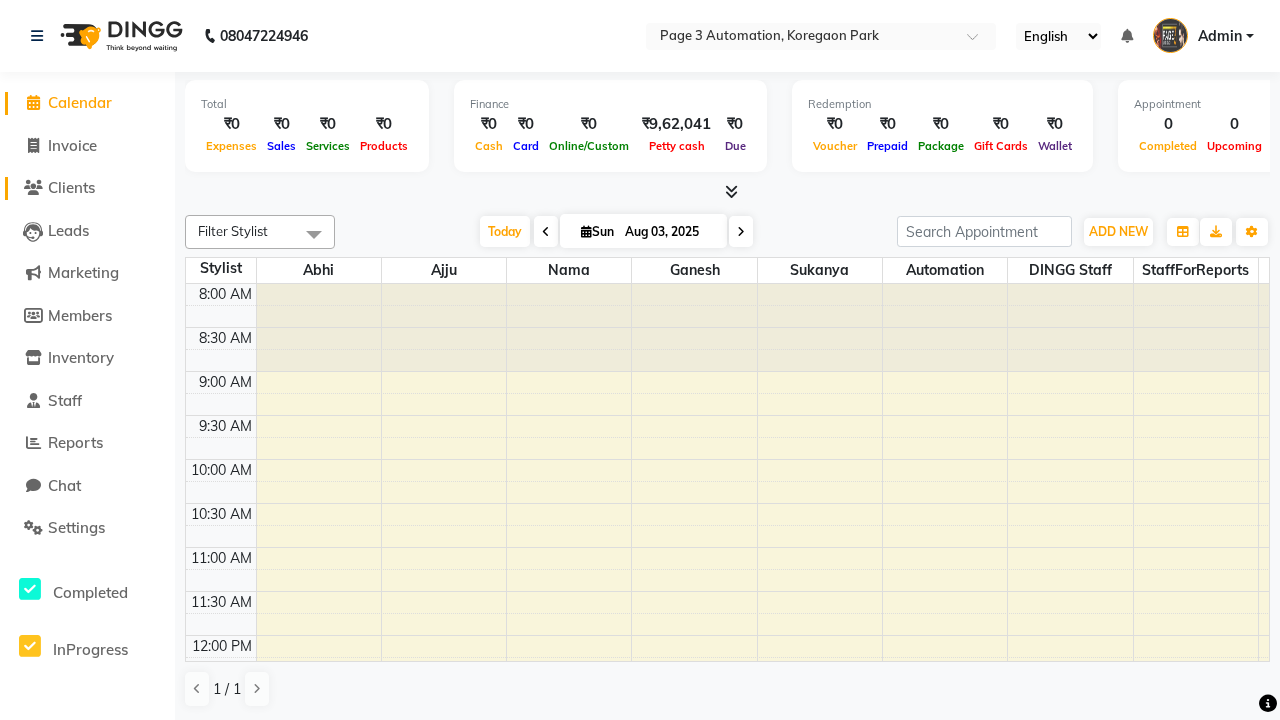 click on "Clients" 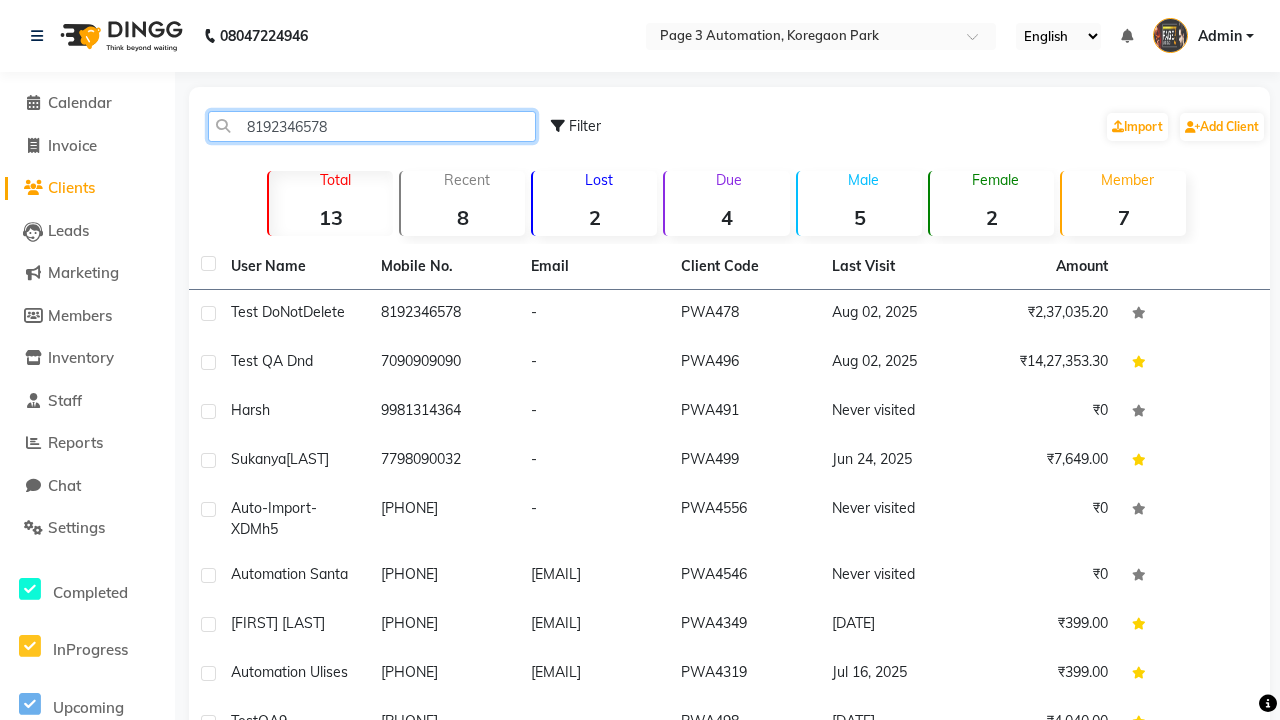 type on "8192346578" 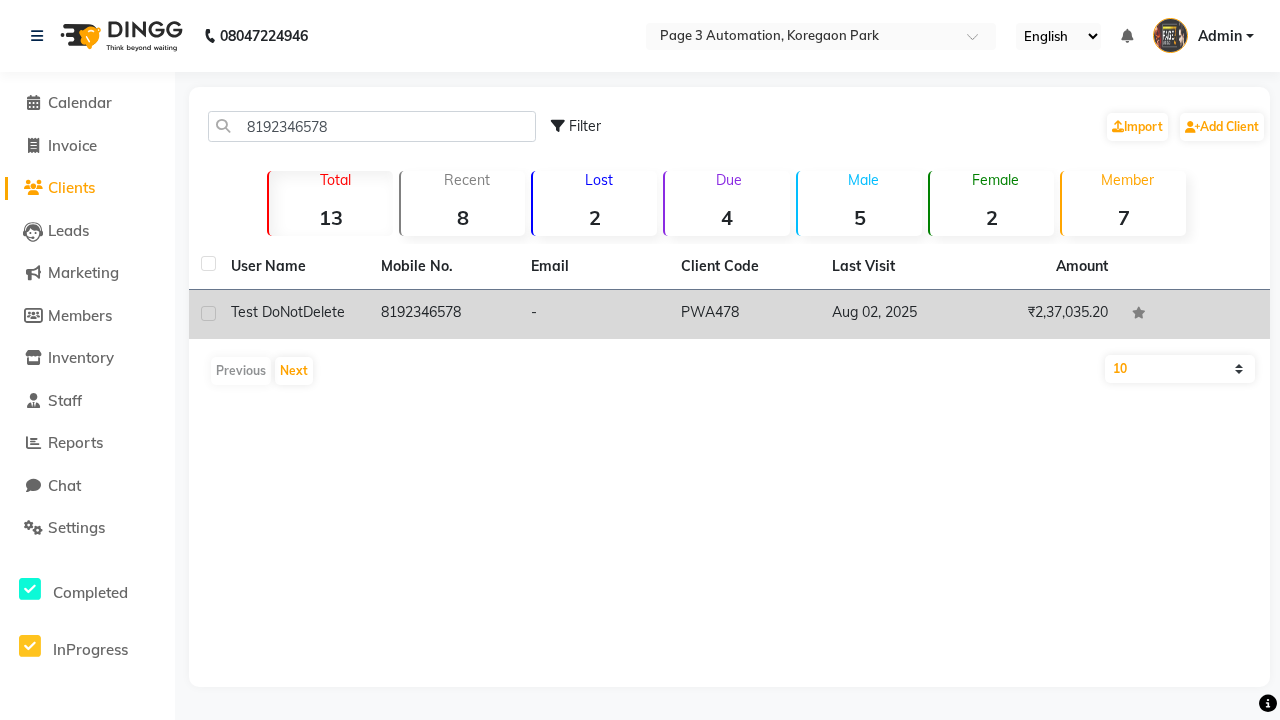 click on "8192346578" 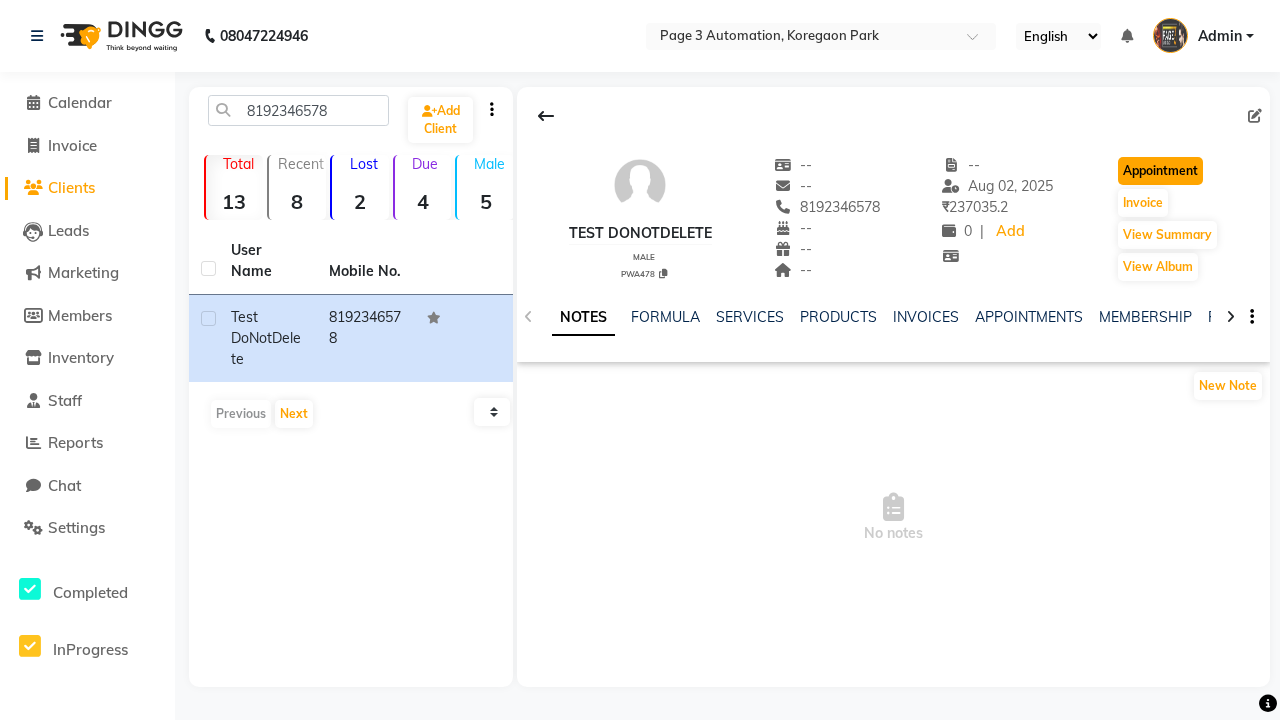 click on "Appointment" 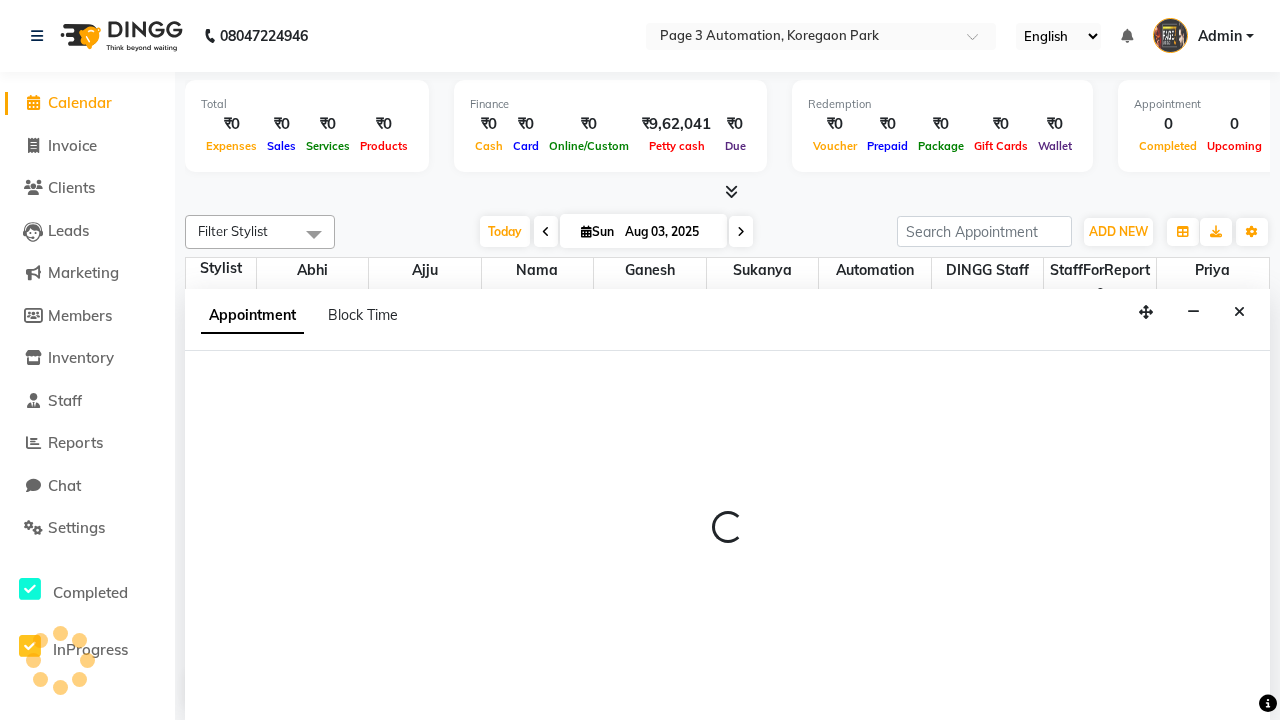 select on "tentative" 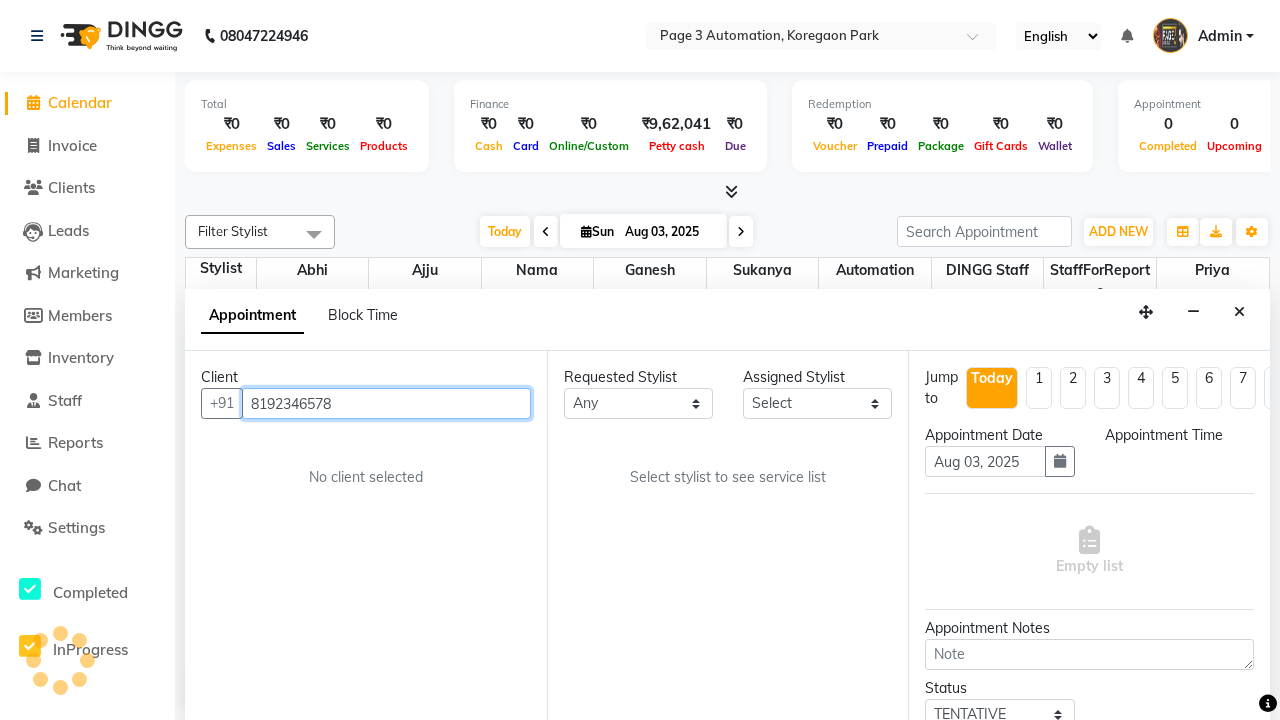 select on "540" 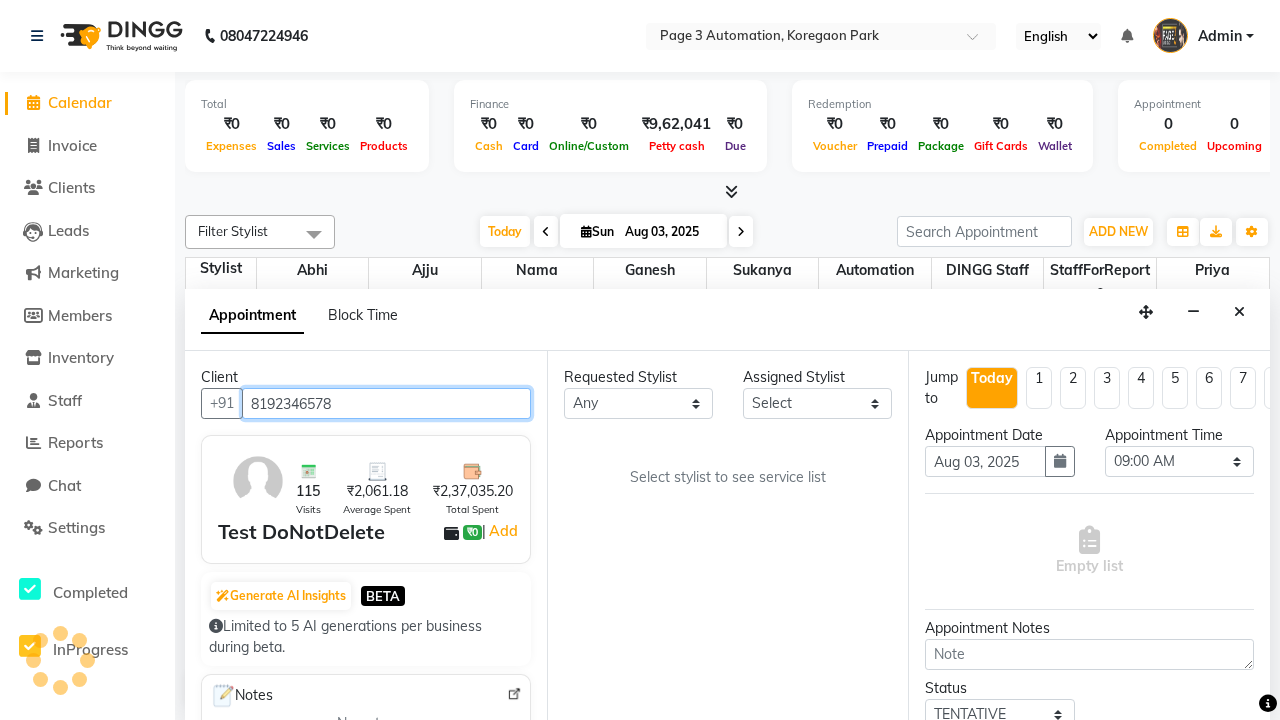 scroll, scrollTop: 1, scrollLeft: 0, axis: vertical 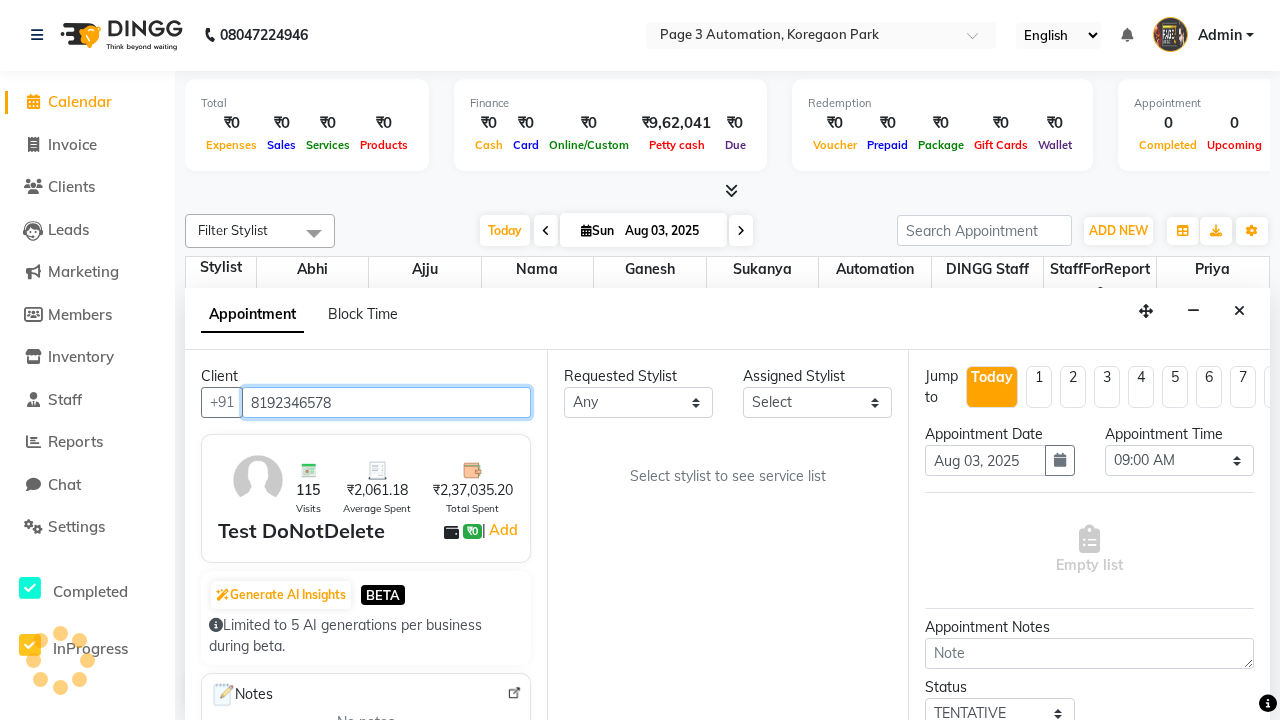select on "711" 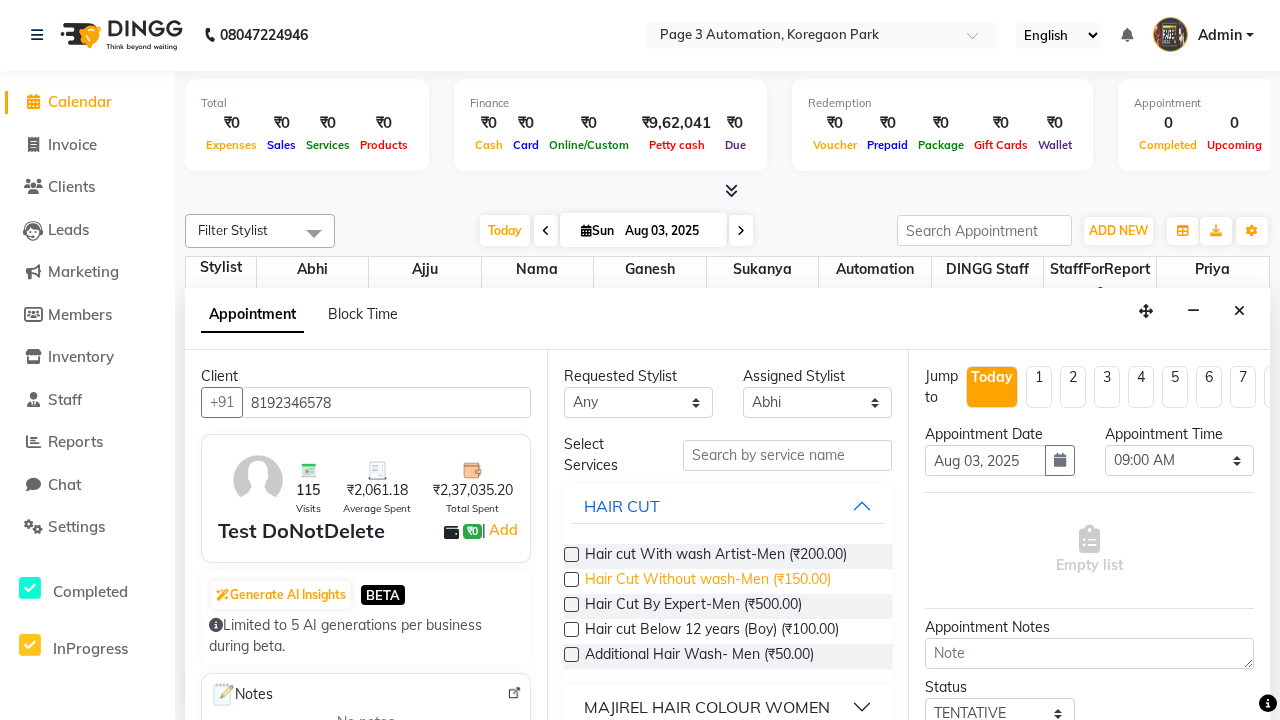 click on "Hair Cut Without wash-Men (₹150.00)" at bounding box center (708, 581) 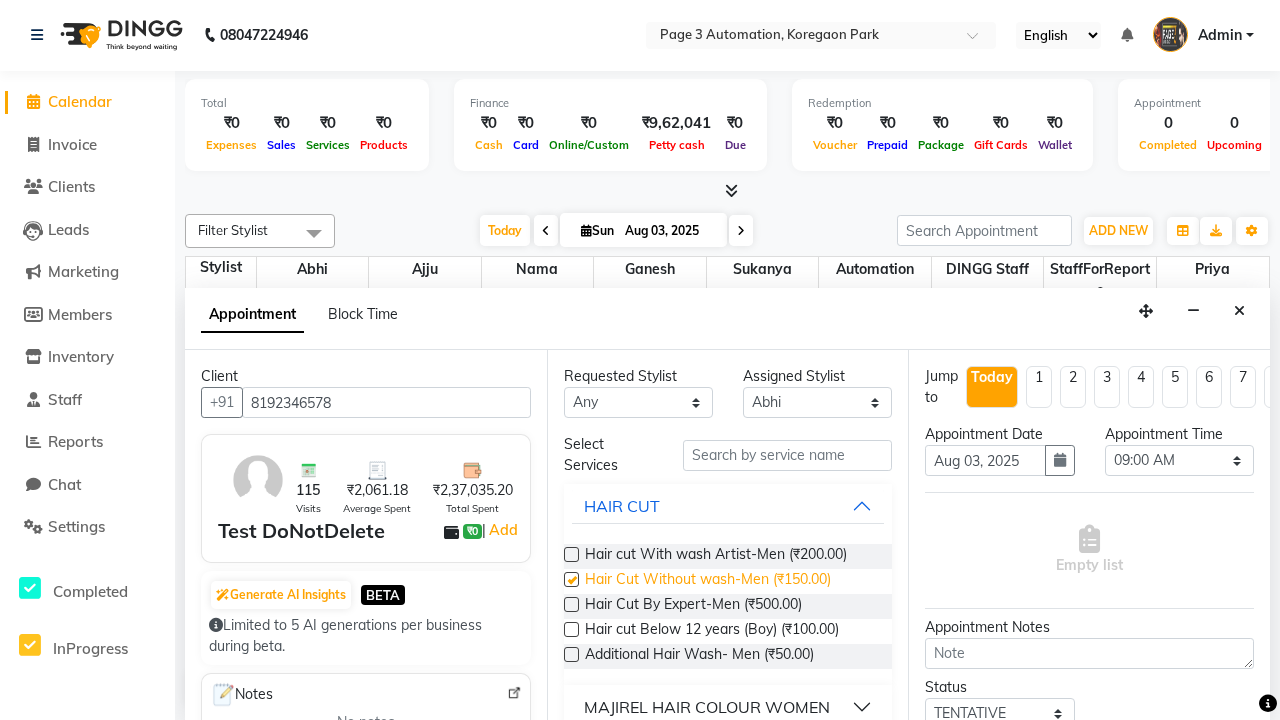checkbox on "true" 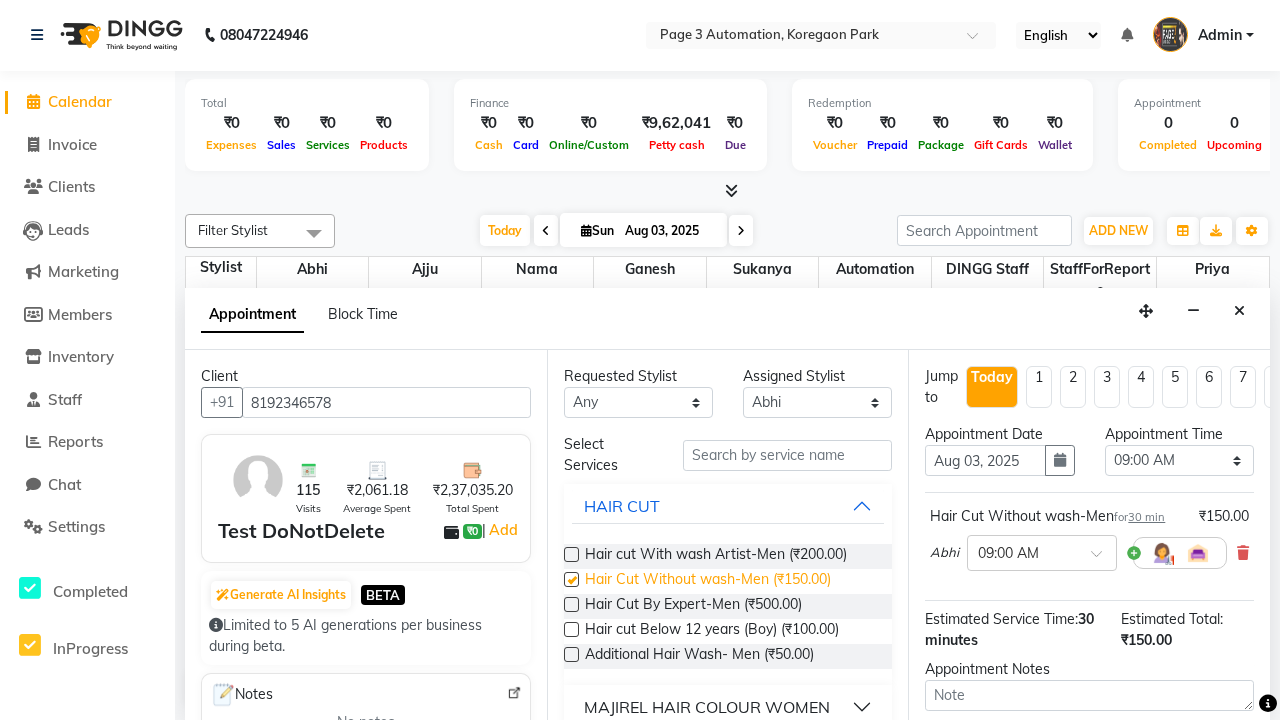 select on "690" 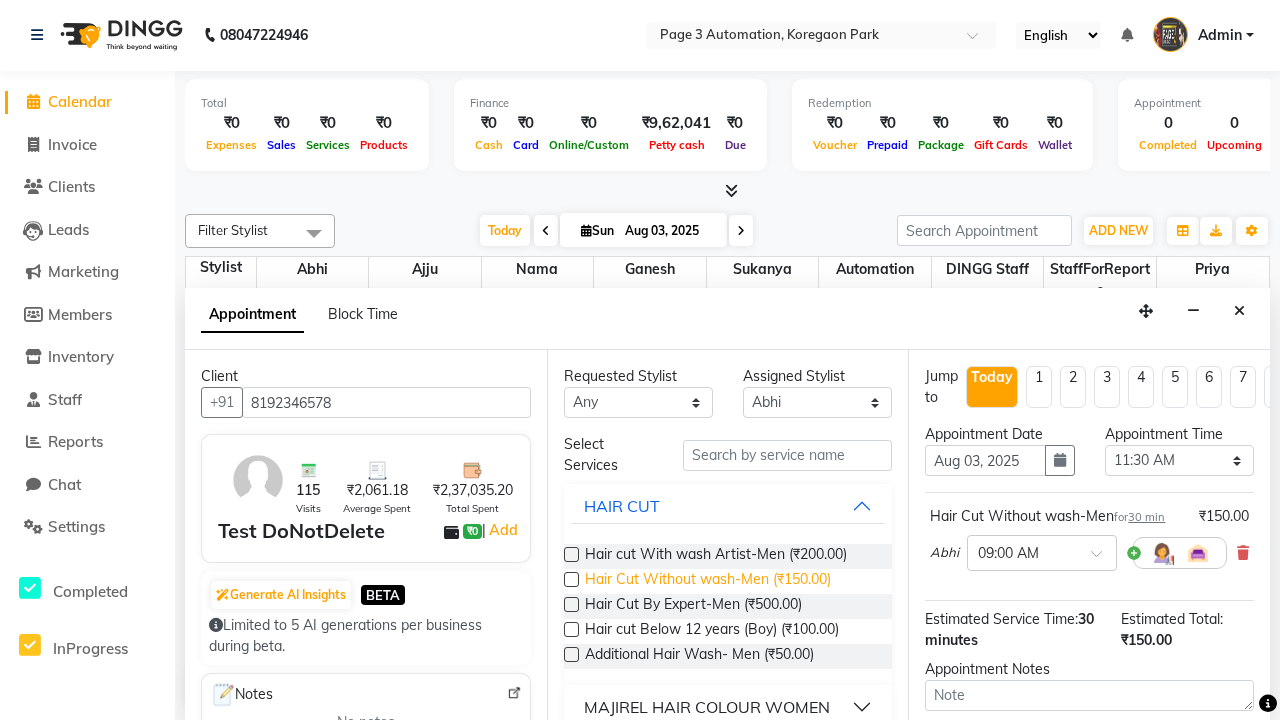 checkbox on "false" 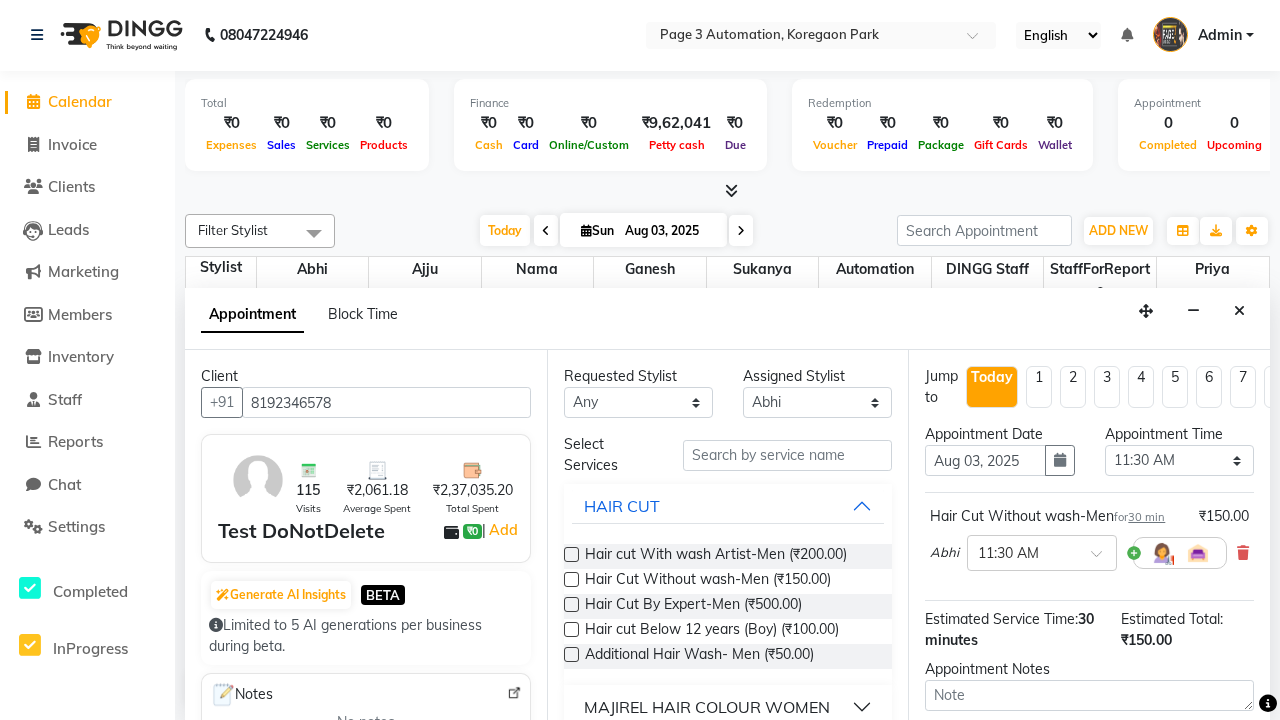 click on "Book" at bounding box center (1089, 880) 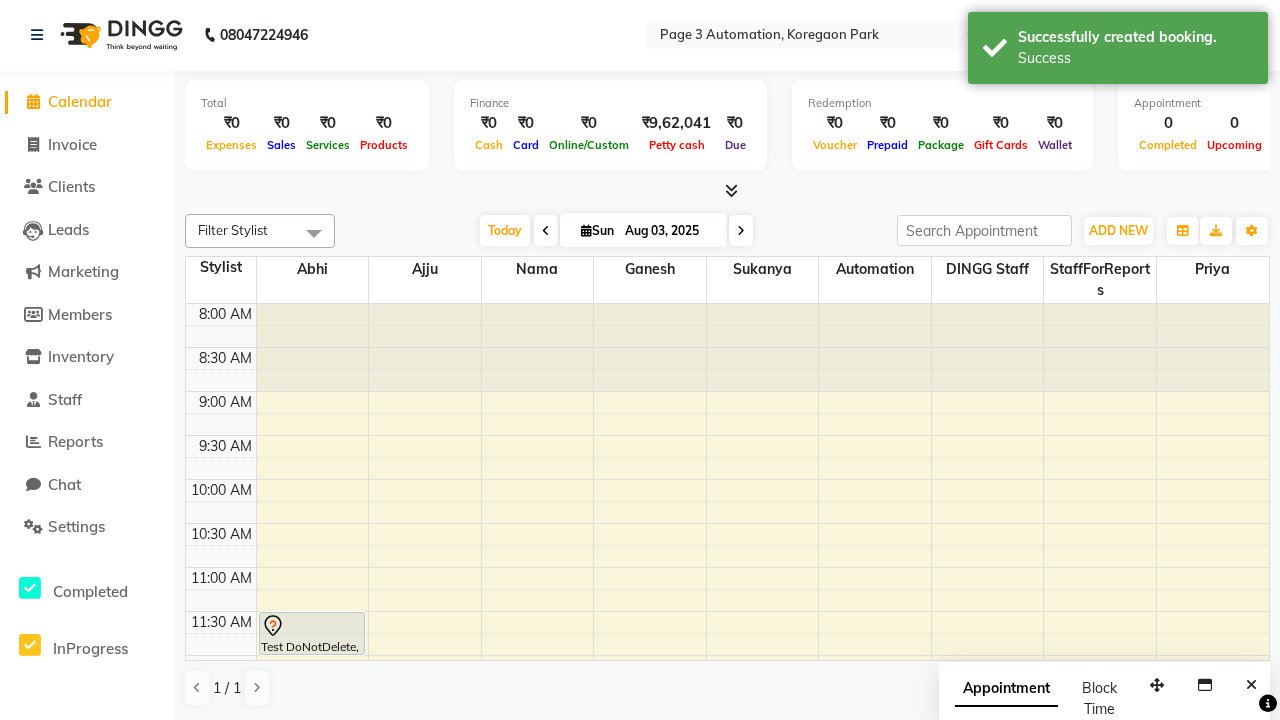 scroll, scrollTop: 0, scrollLeft: 0, axis: both 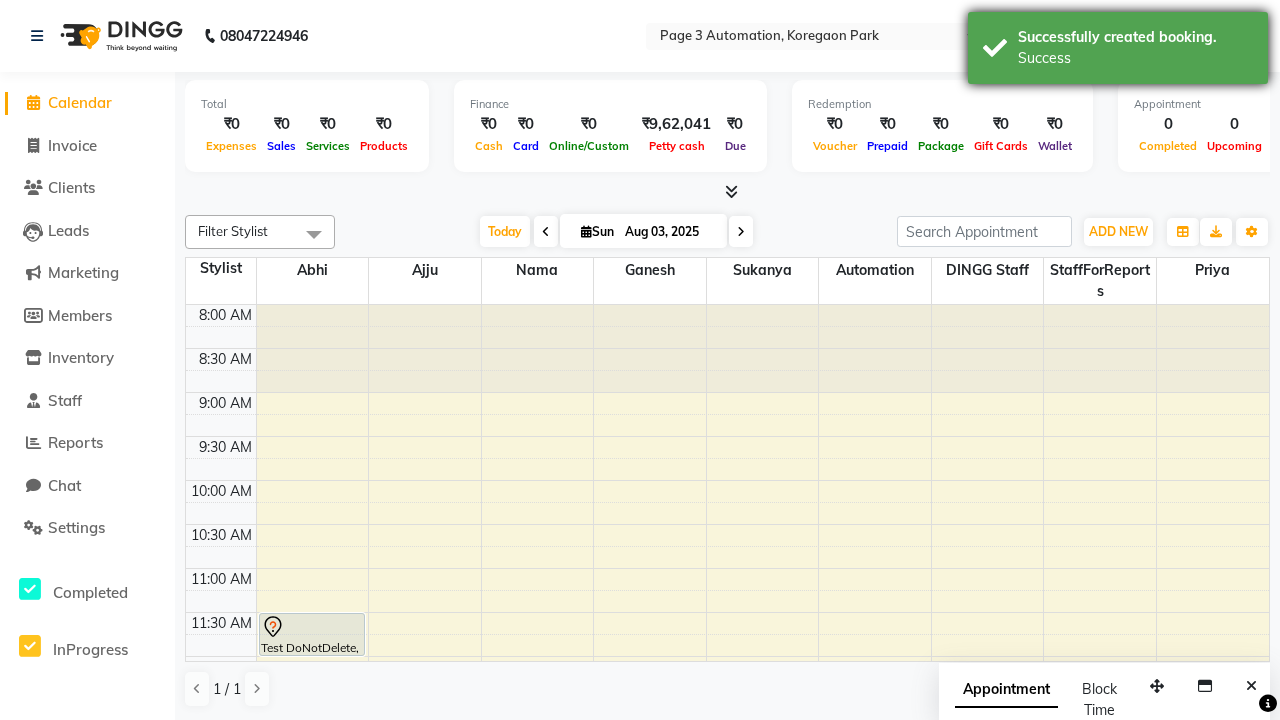 click on "Success" at bounding box center [1135, 58] 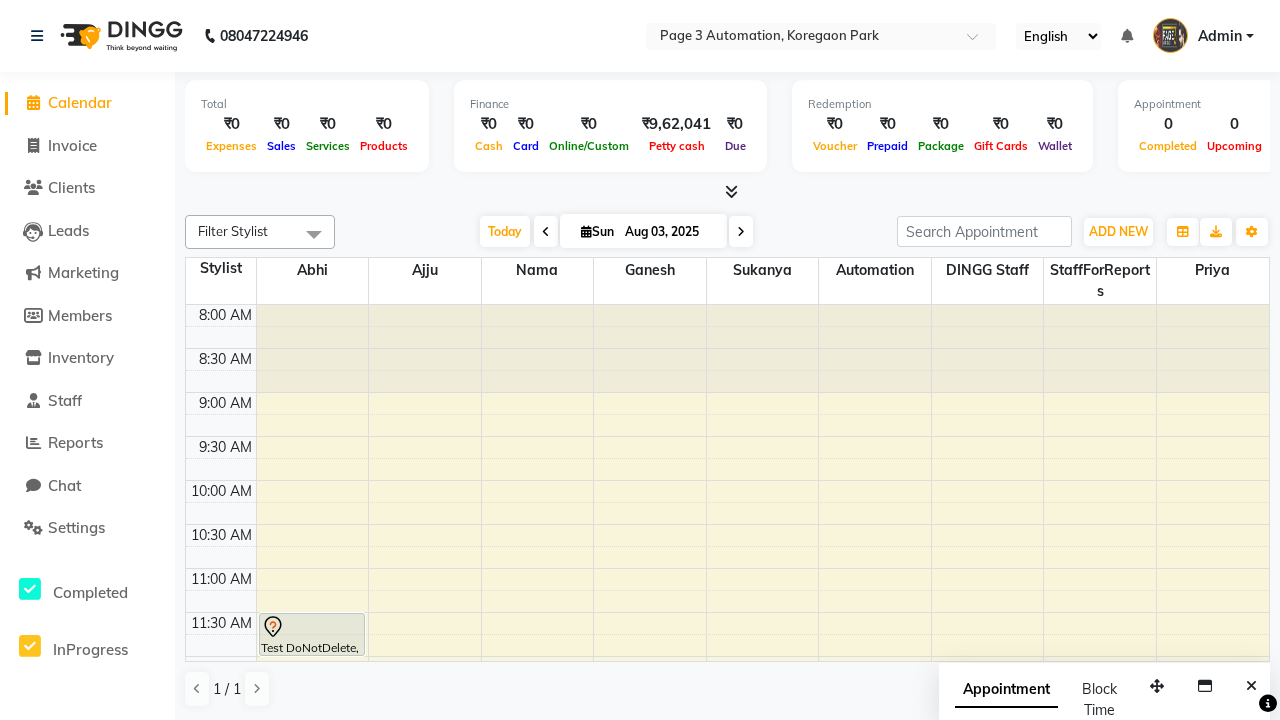 click at bounding box center [314, 234] 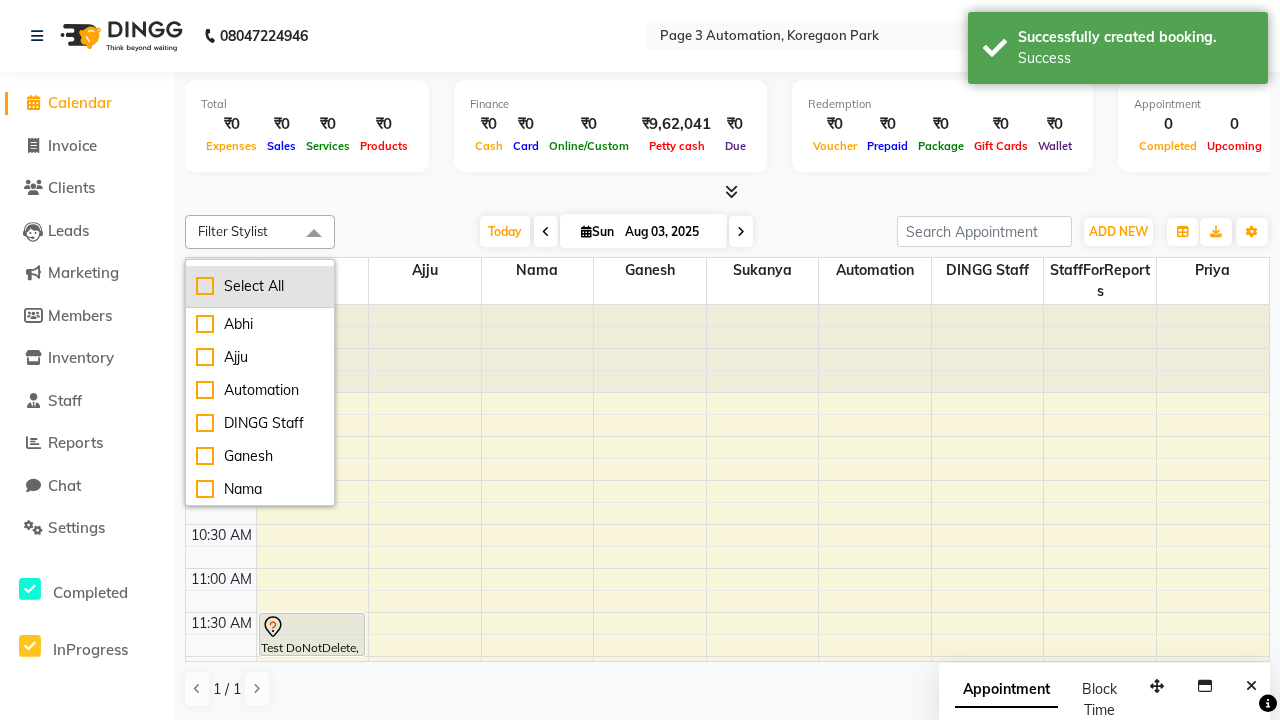 click on "Select All" at bounding box center (260, 286) 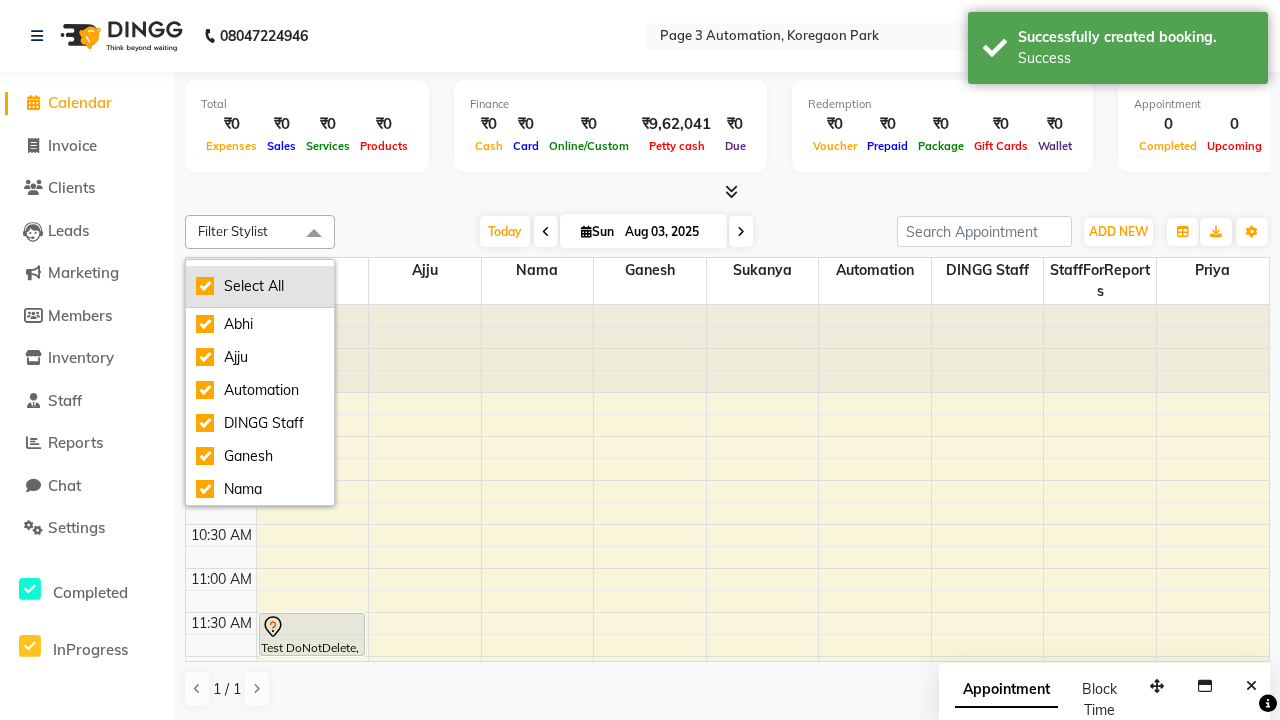 checkbox on "true" 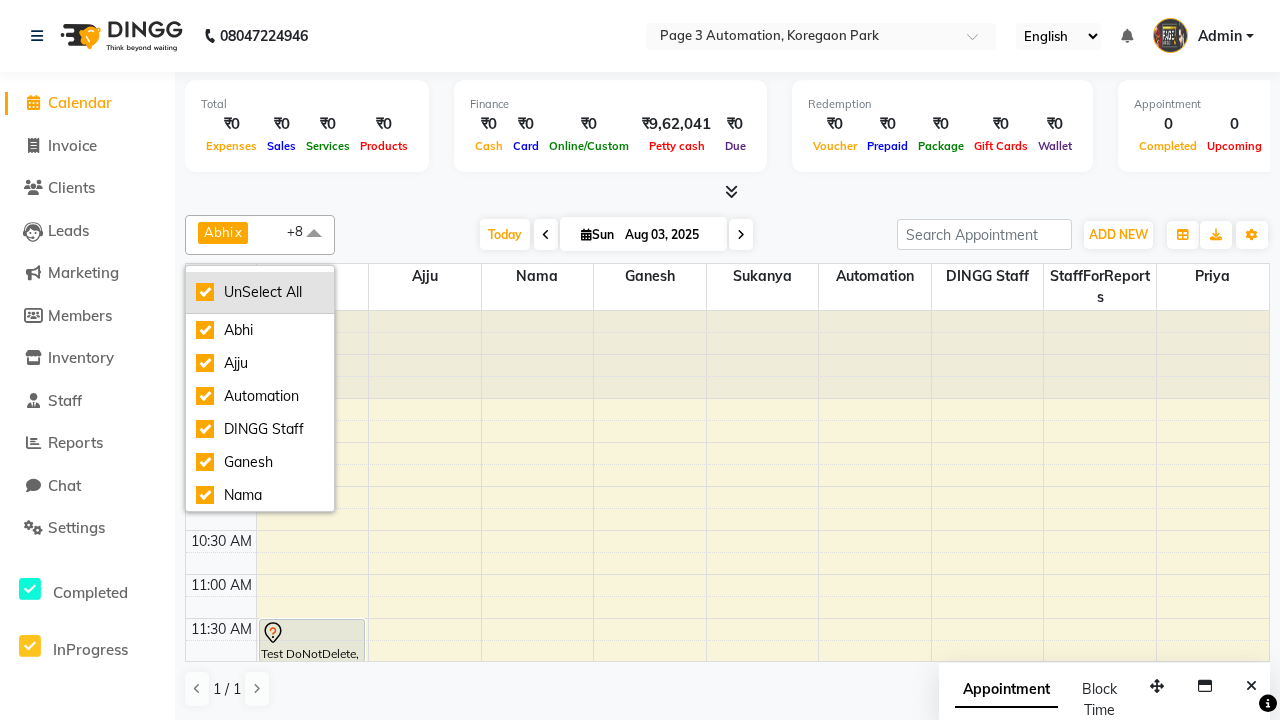click on "UnSelect All" at bounding box center (260, 292) 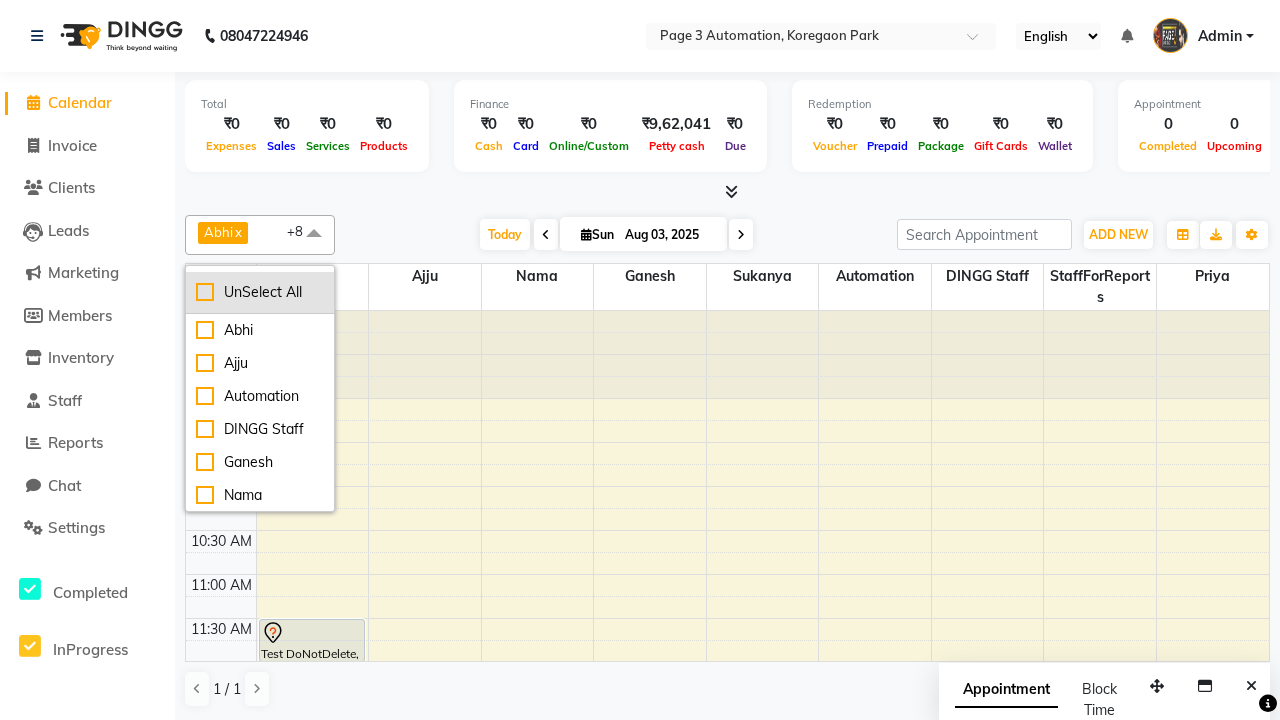 checkbox on "false" 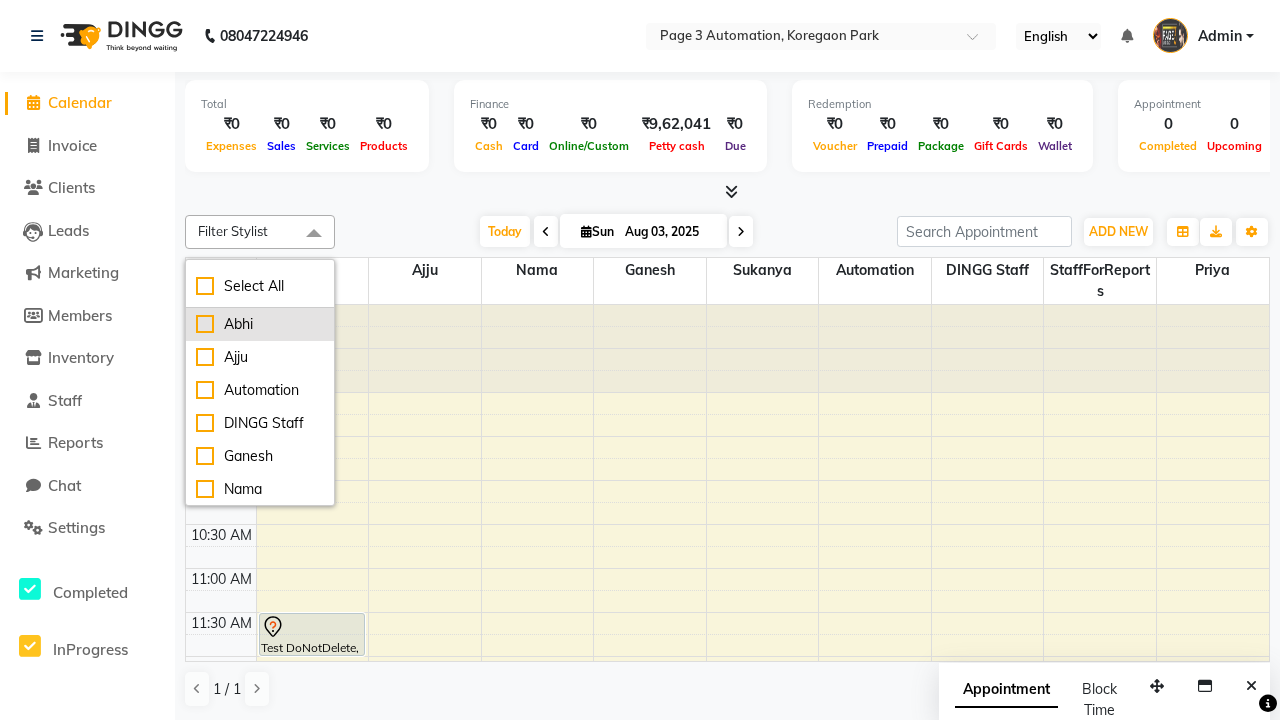 click on "Abhi" at bounding box center [260, 324] 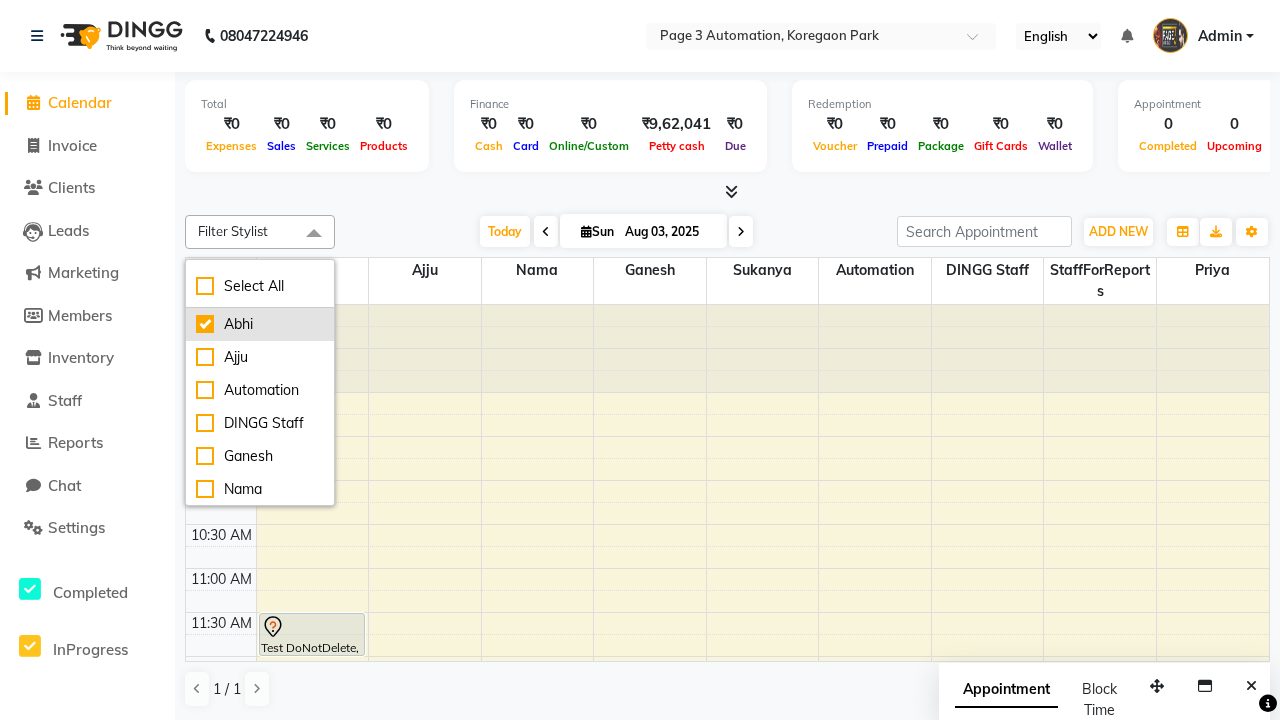 checkbox on "true" 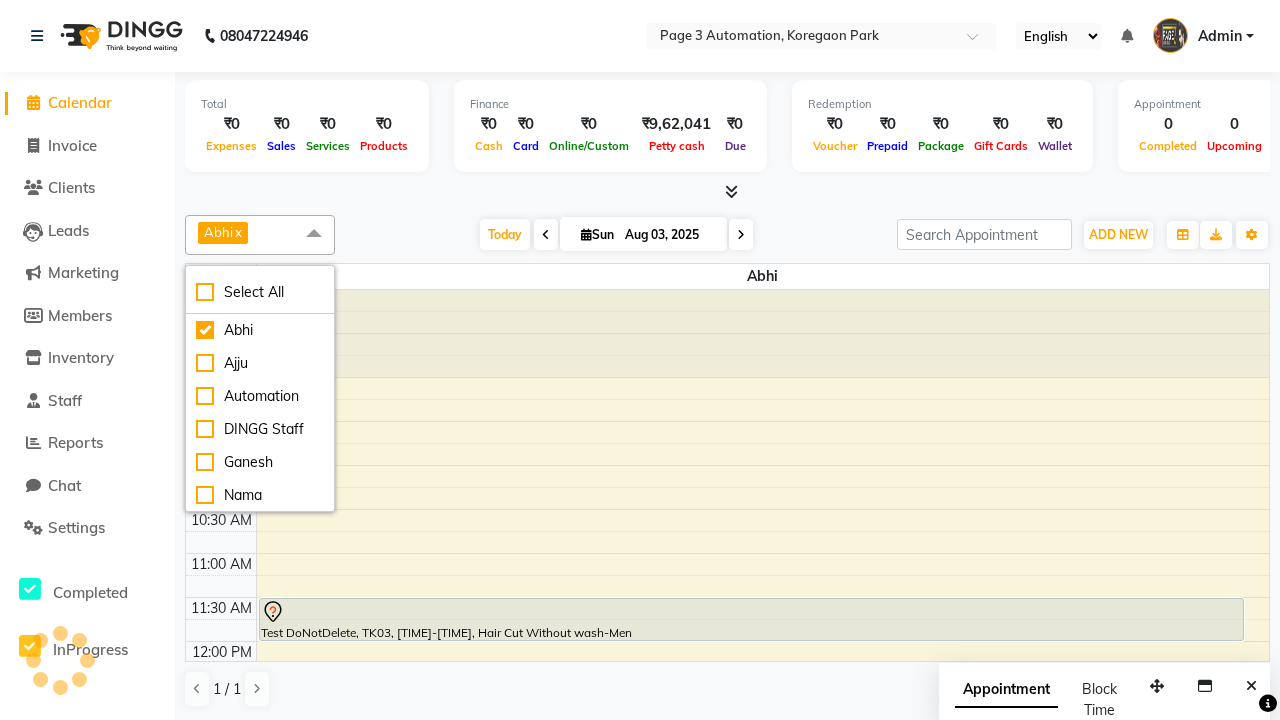 click at bounding box center (314, 234) 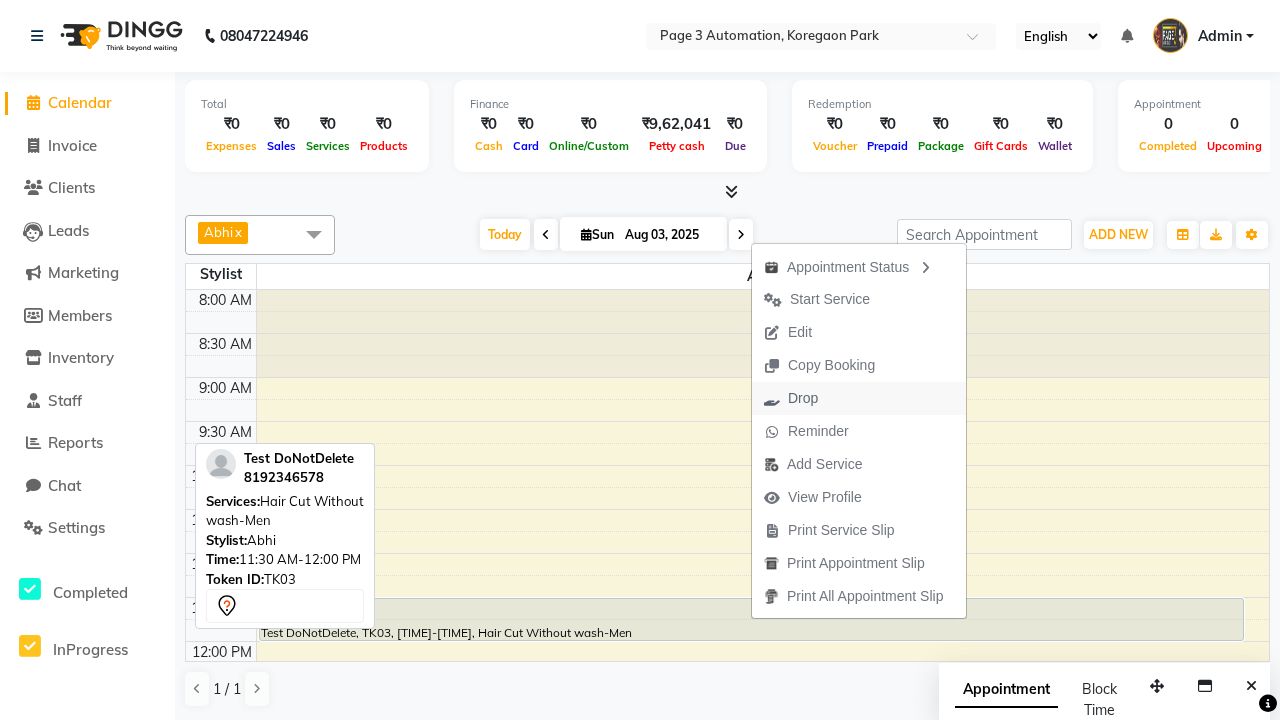 click on "Drop" at bounding box center (859, 398) 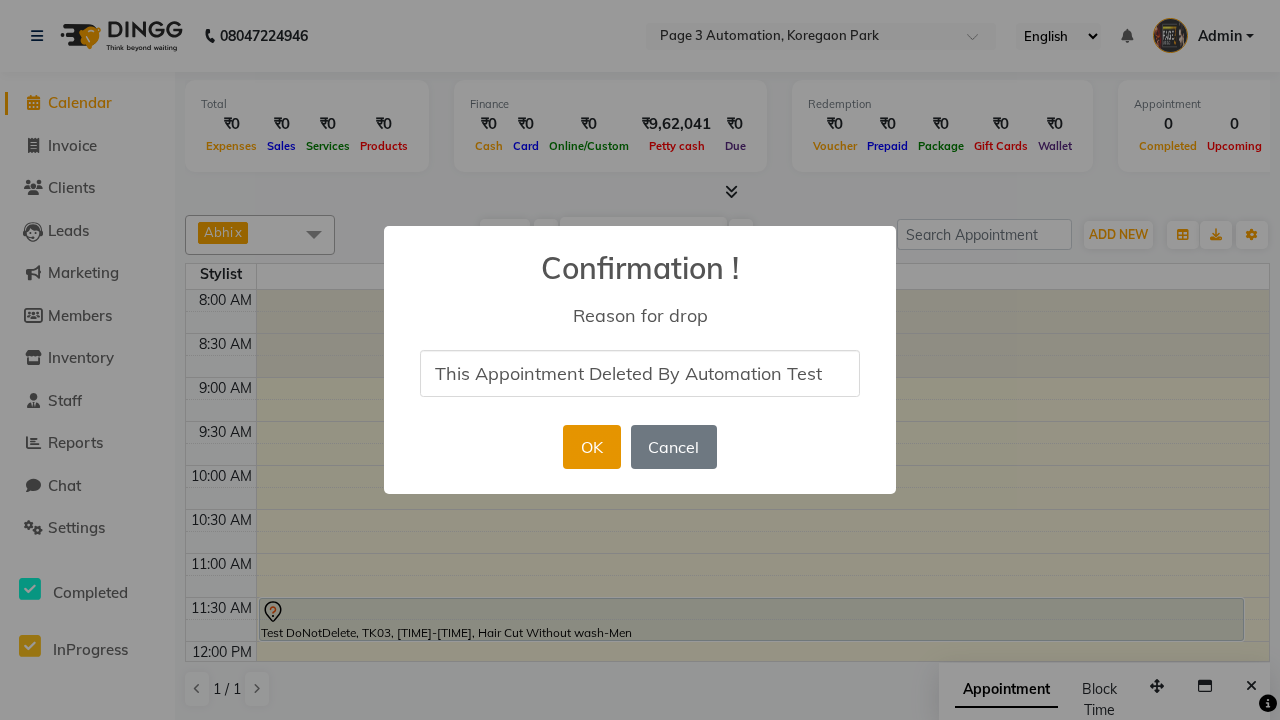 type on "This Appointment Deleted By Automation Test" 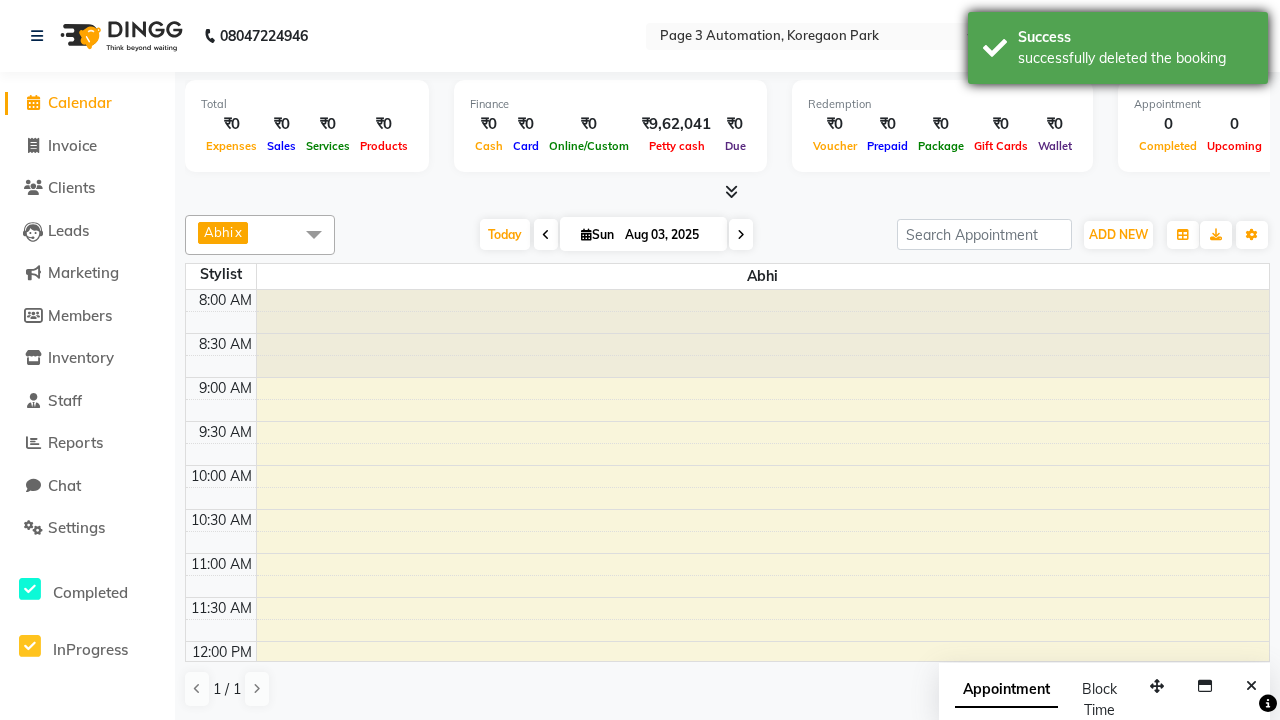 click on "successfully deleted the booking" at bounding box center [1135, 58] 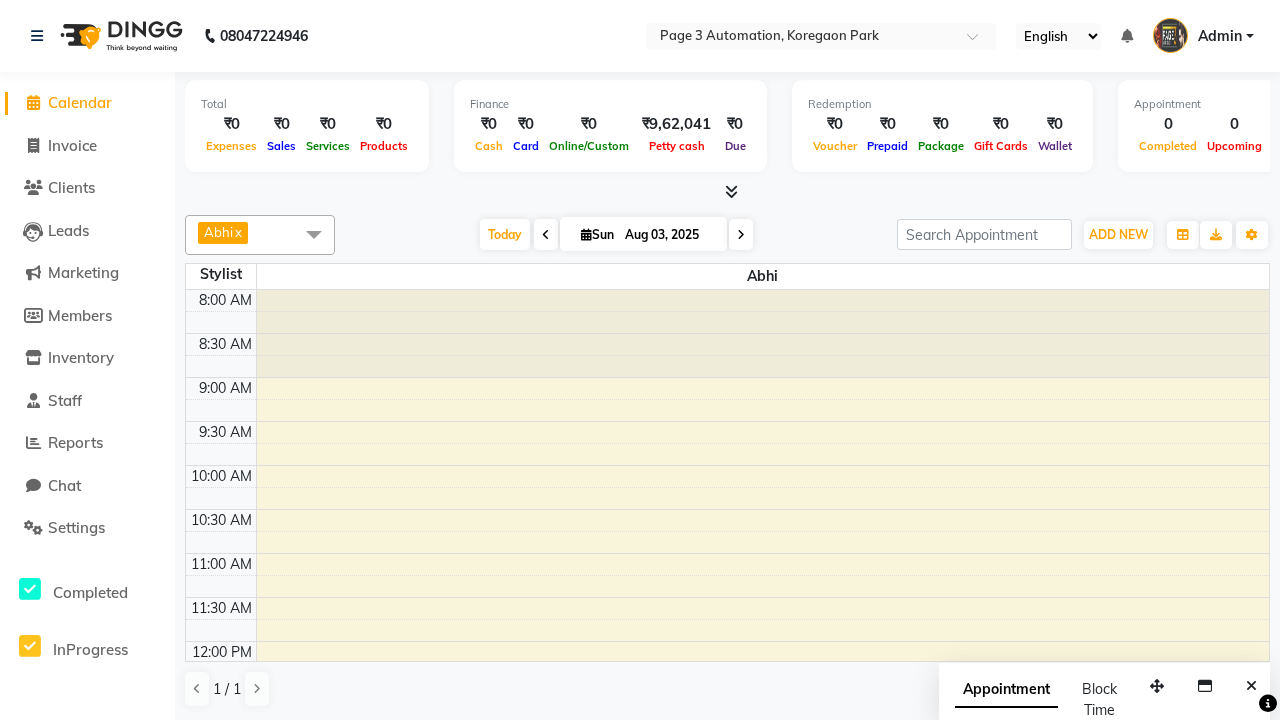 click at bounding box center (314, 234) 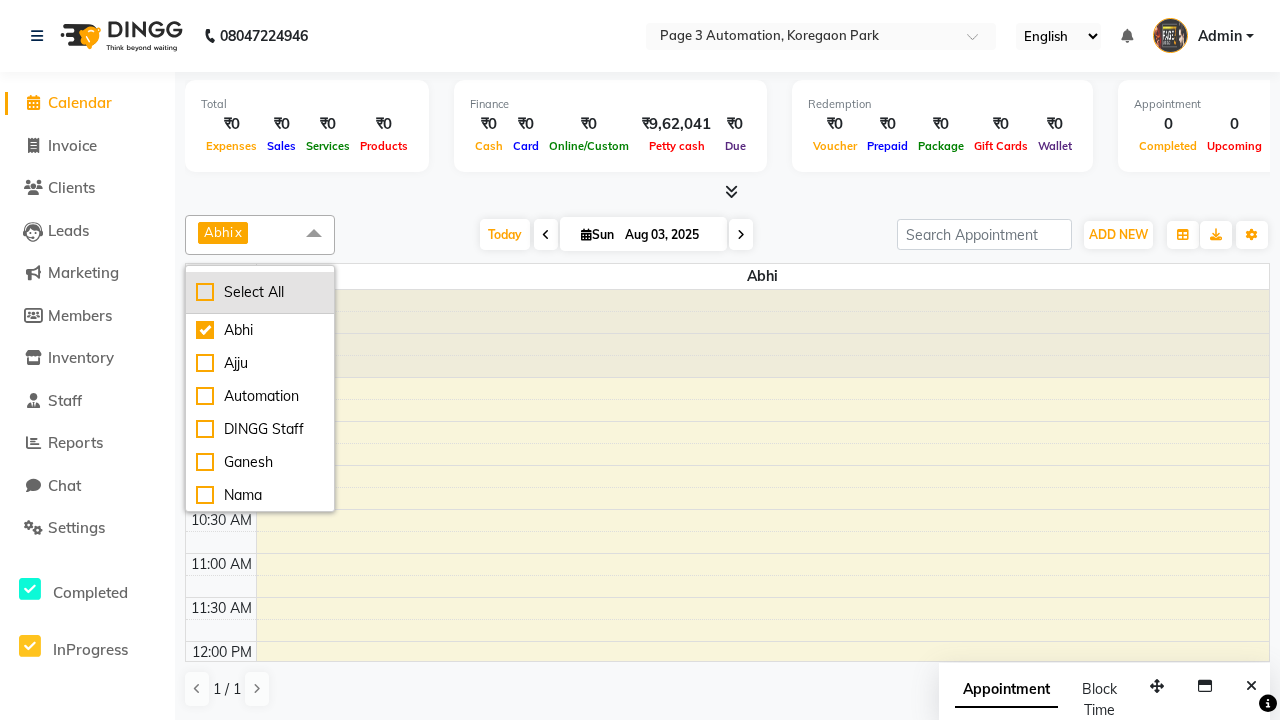 click on "Select All" at bounding box center (260, 292) 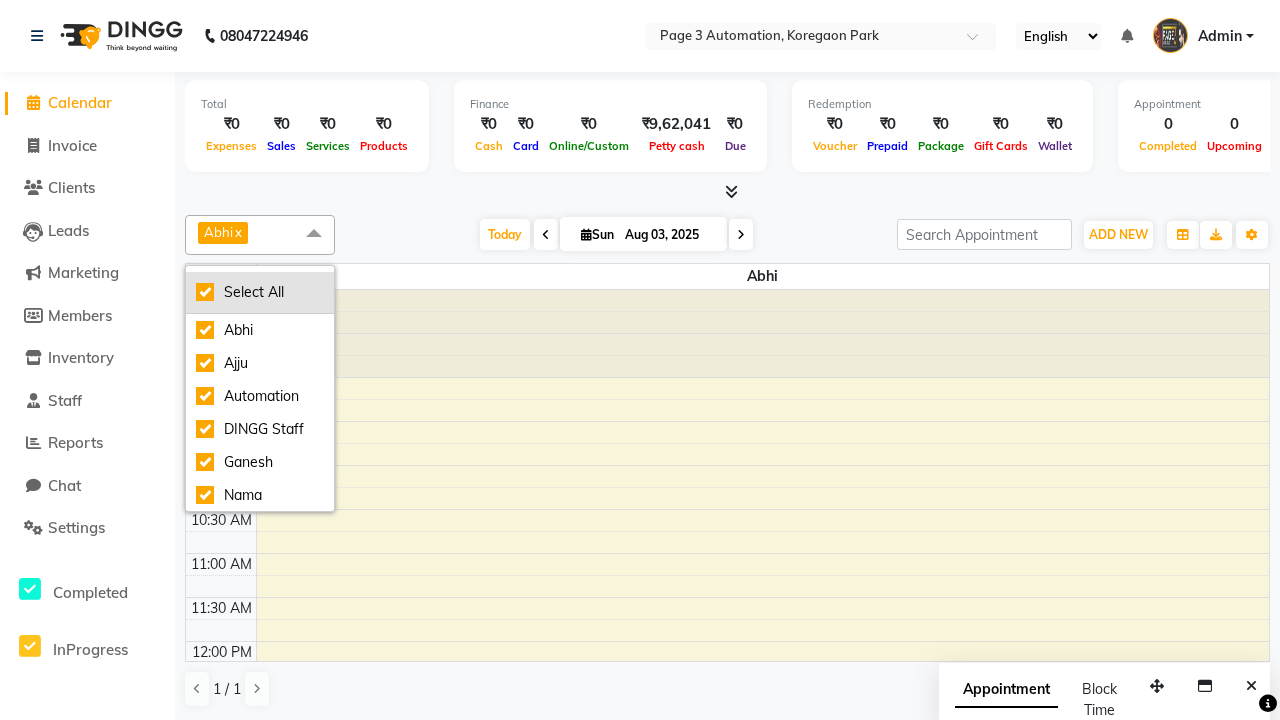 checkbox on "true" 